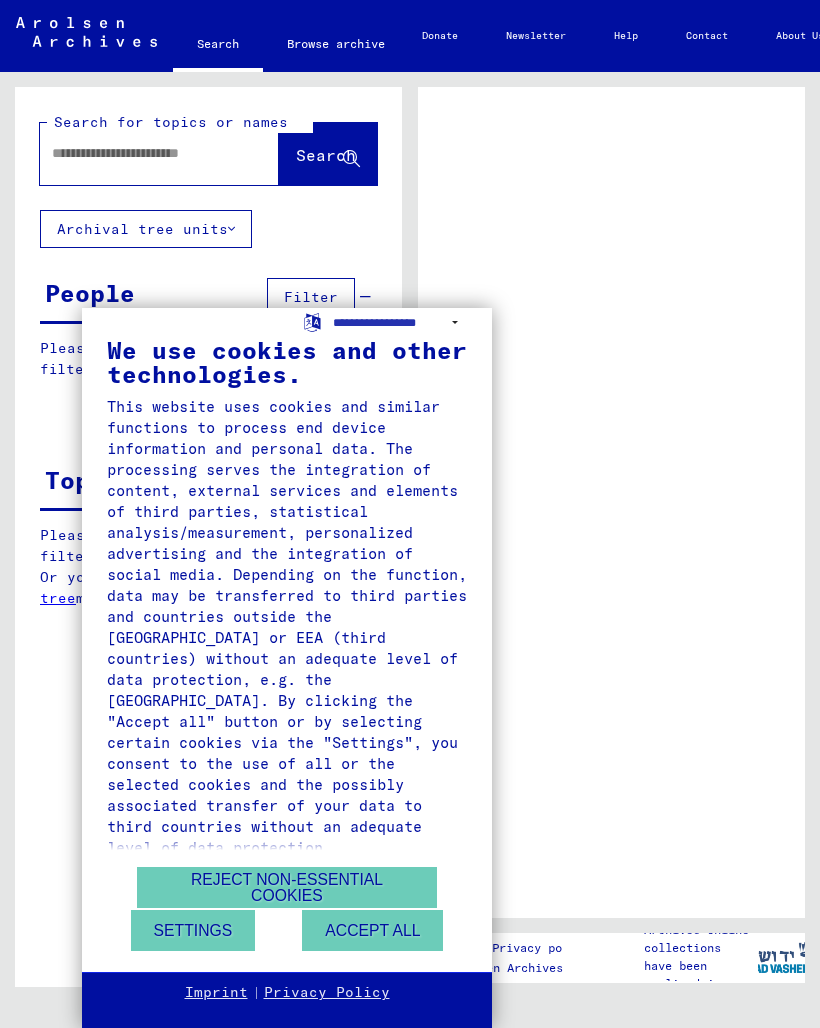 scroll, scrollTop: 0, scrollLeft: 0, axis: both 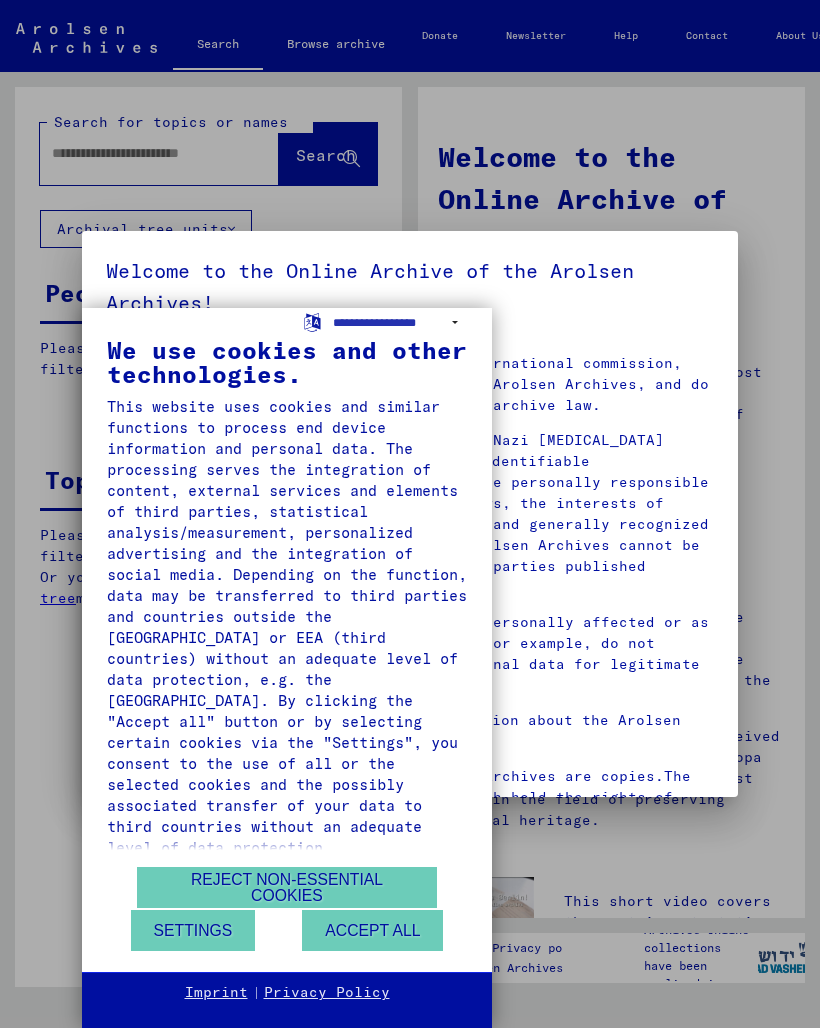 click on "Reject non-essential cookies" at bounding box center (287, 887) 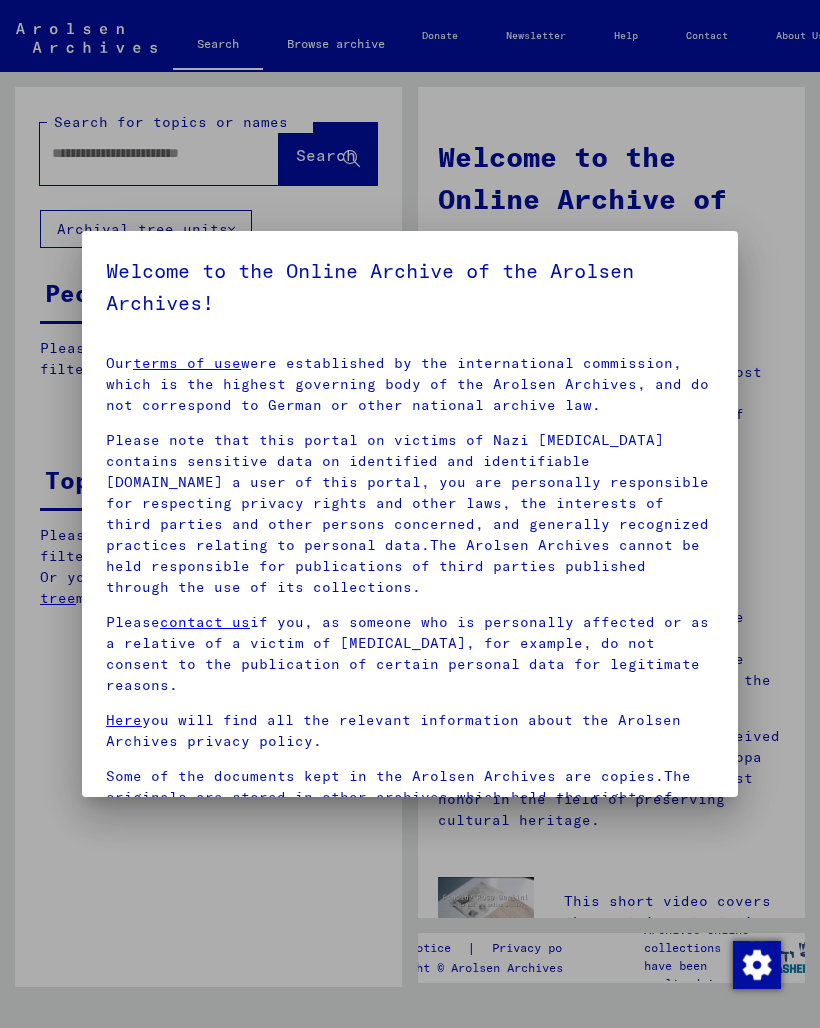 click at bounding box center [410, 514] 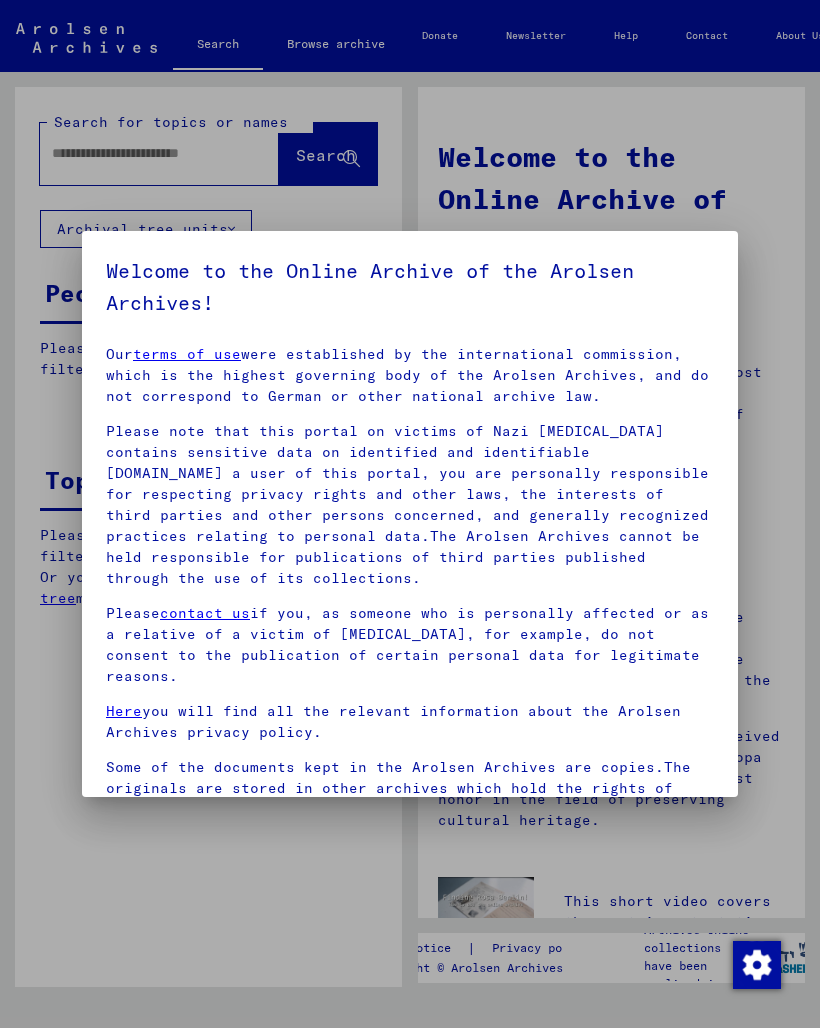 scroll, scrollTop: 9, scrollLeft: 0, axis: vertical 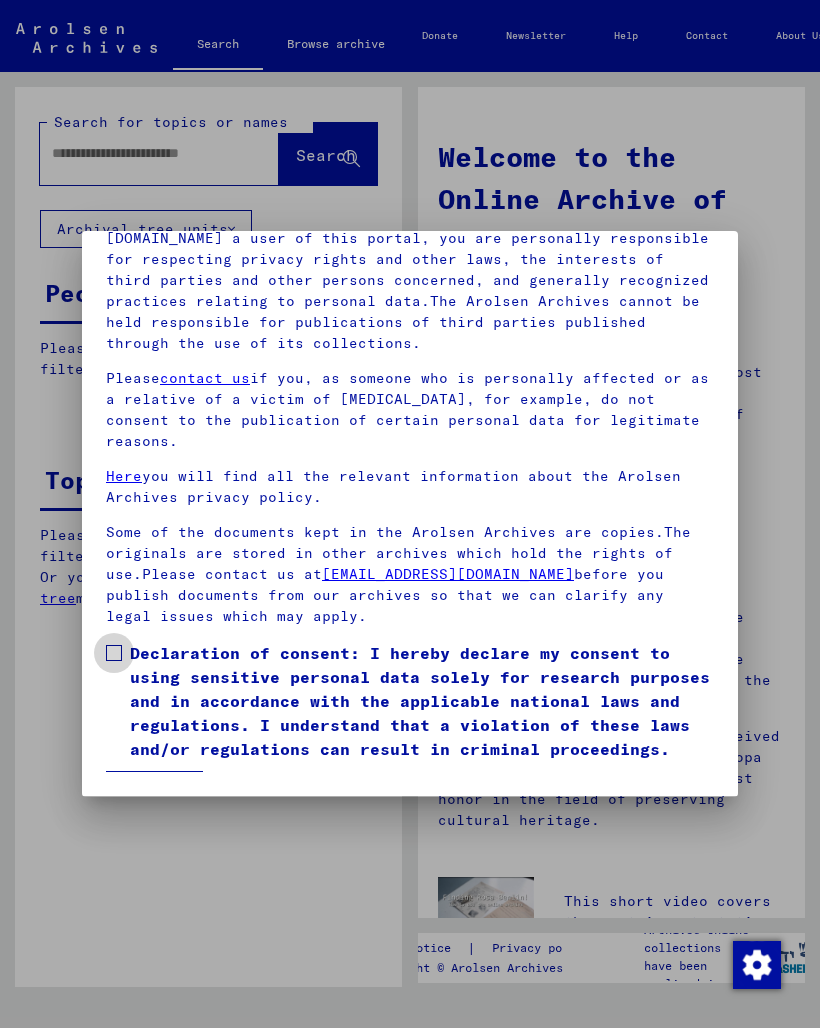 click at bounding box center (114, 653) 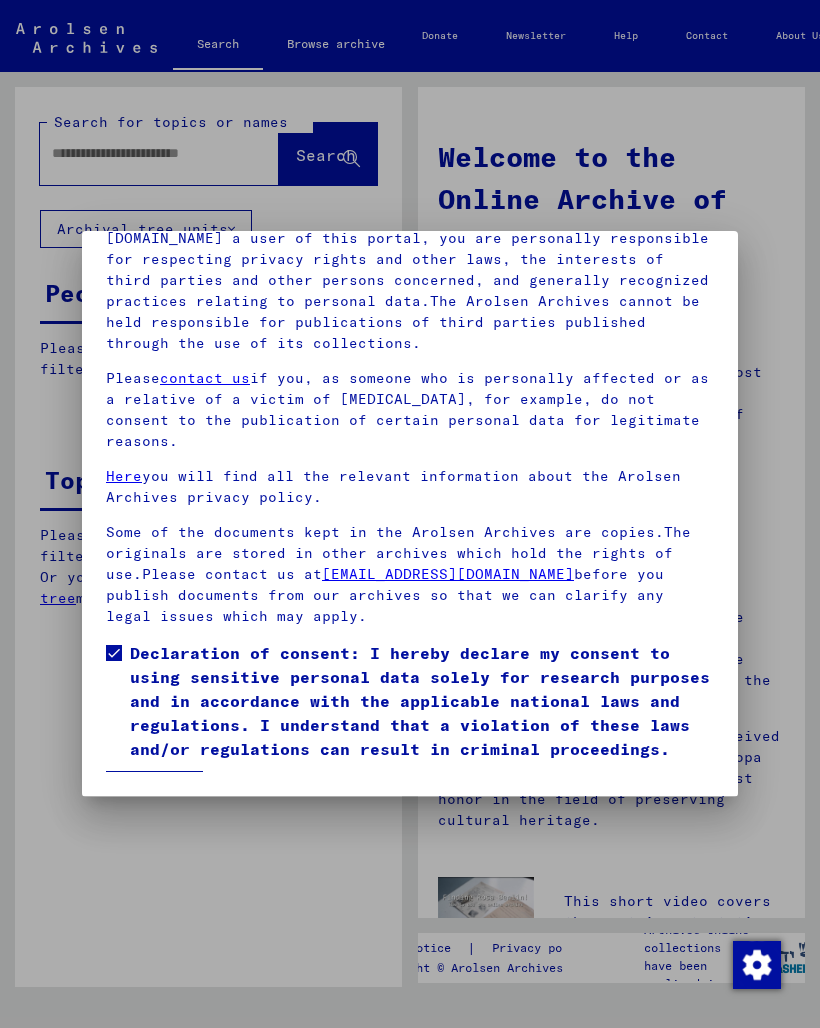 click on "I agree" at bounding box center (154, 790) 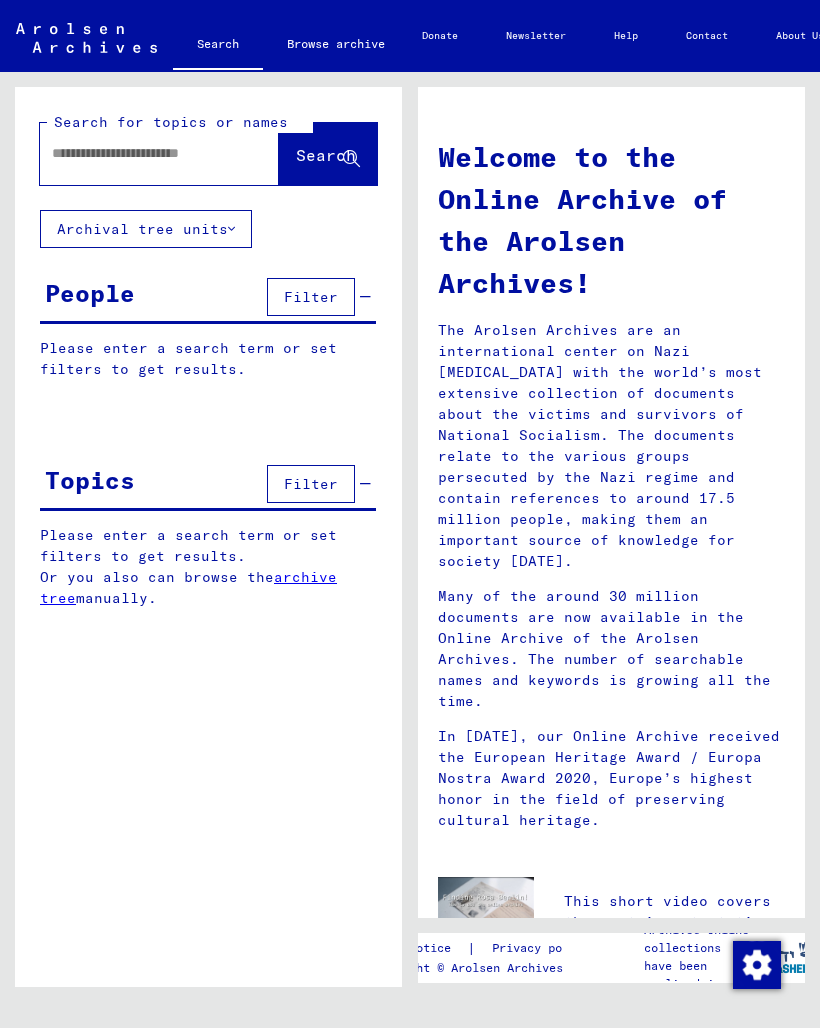 click at bounding box center [135, 153] 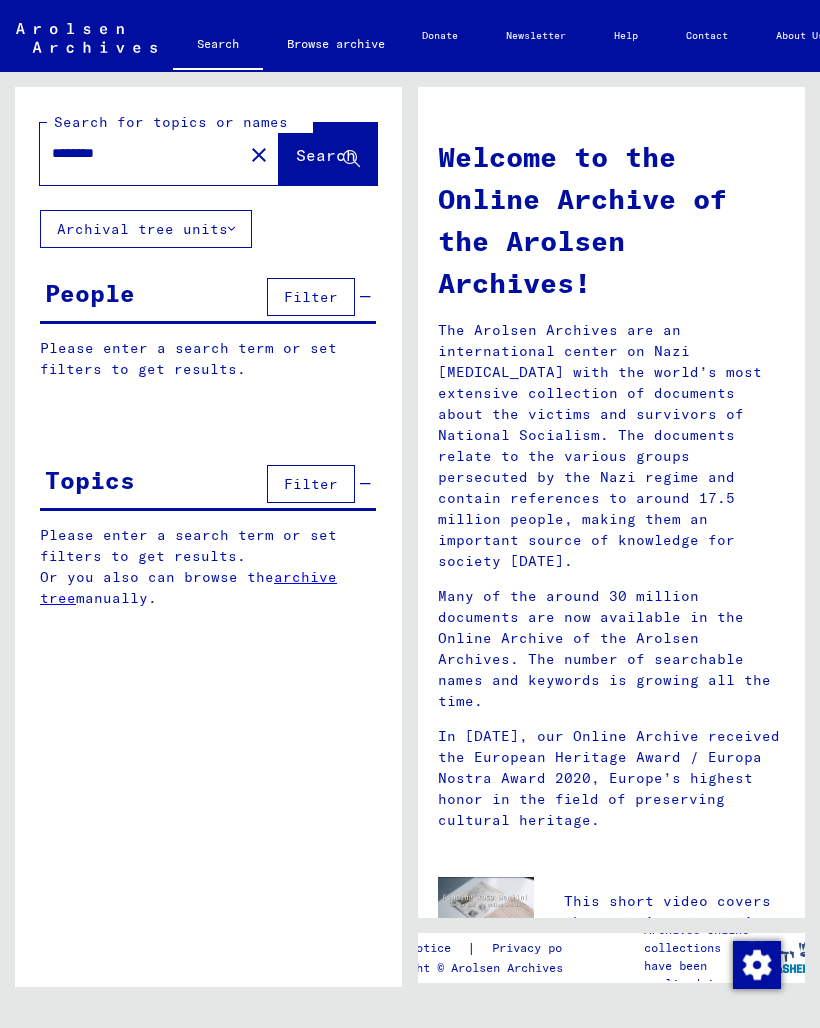 click on "Search" 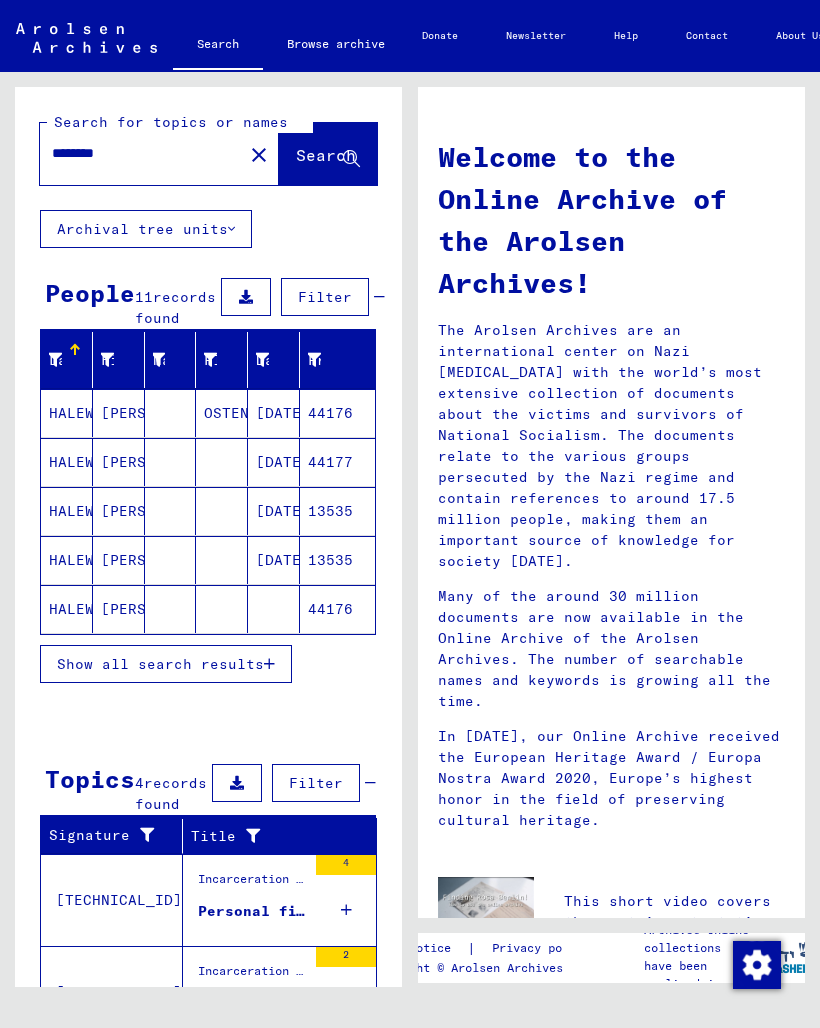 click on "Show all search results" at bounding box center [160, 664] 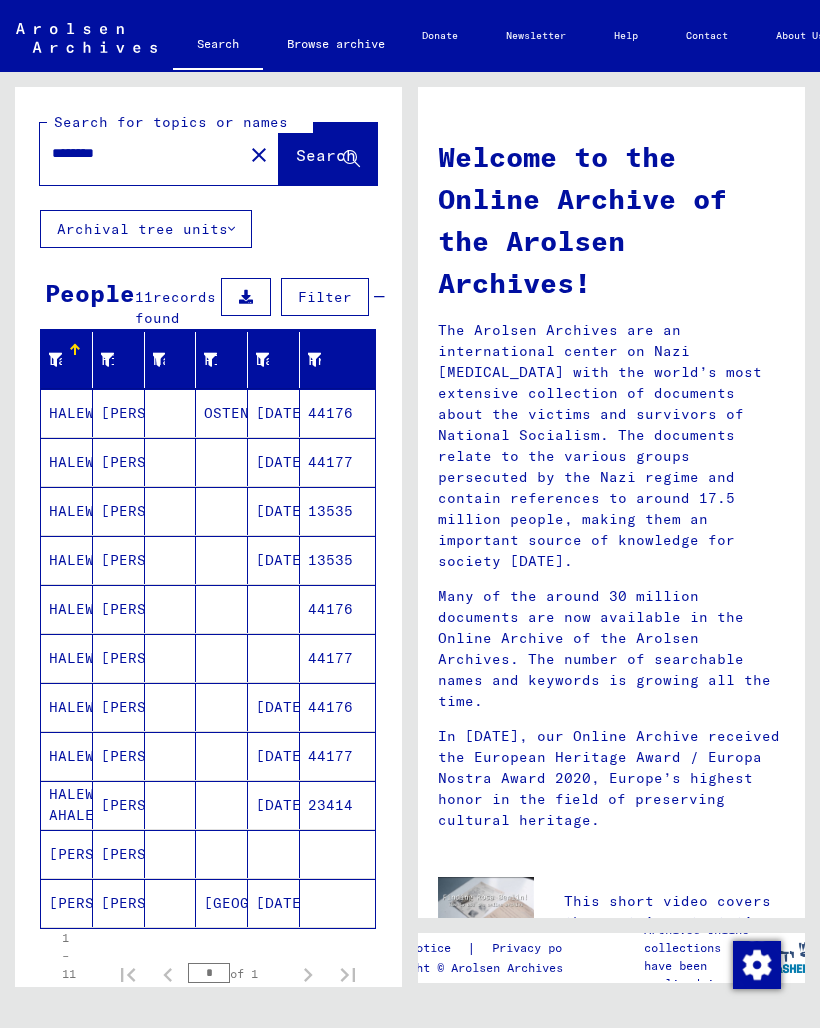 scroll, scrollTop: 0, scrollLeft: 0, axis: both 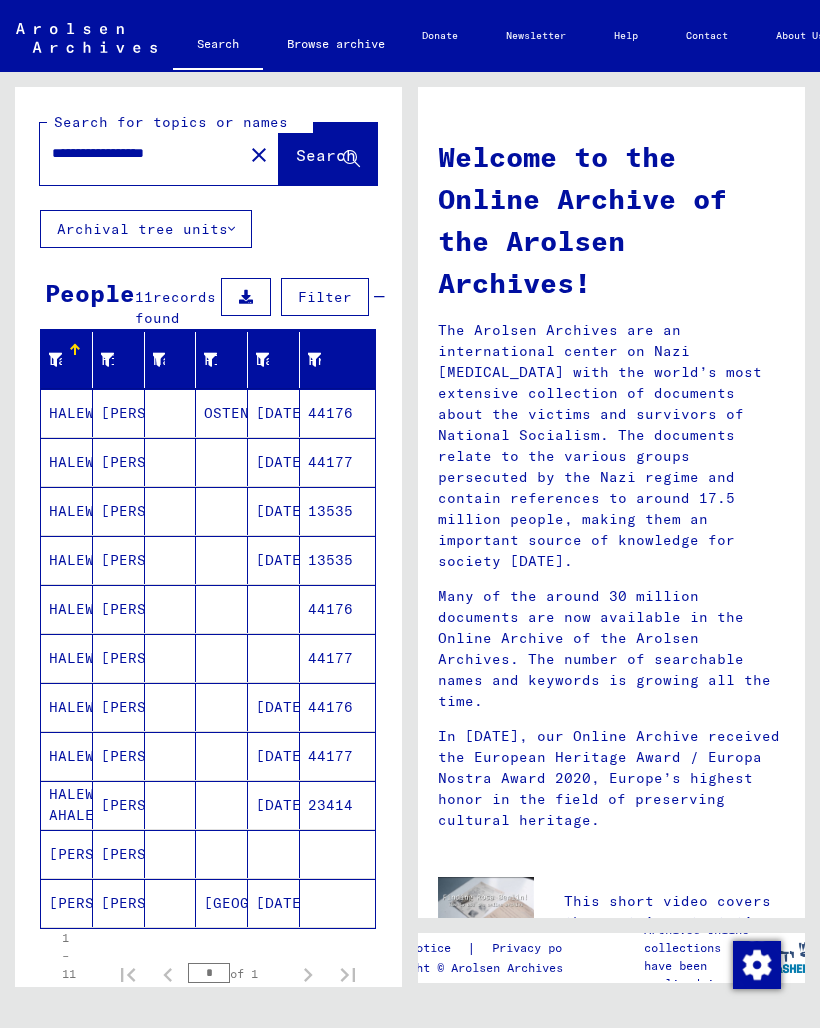 type on "**********" 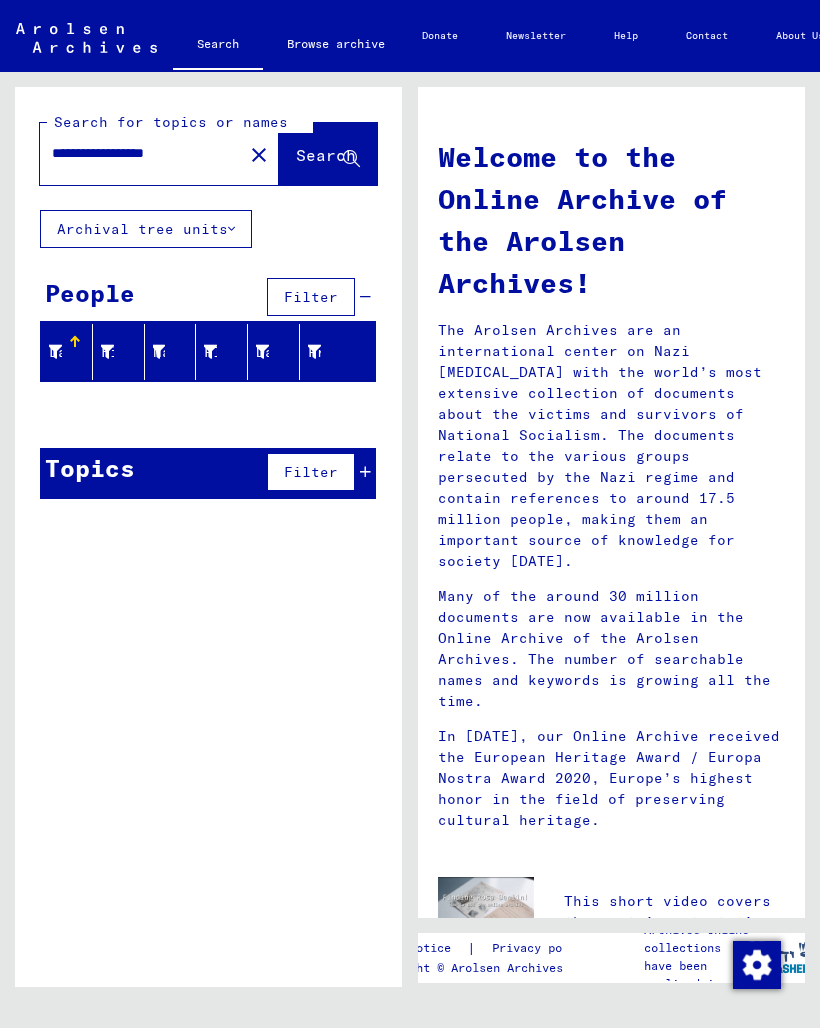 click on "close" 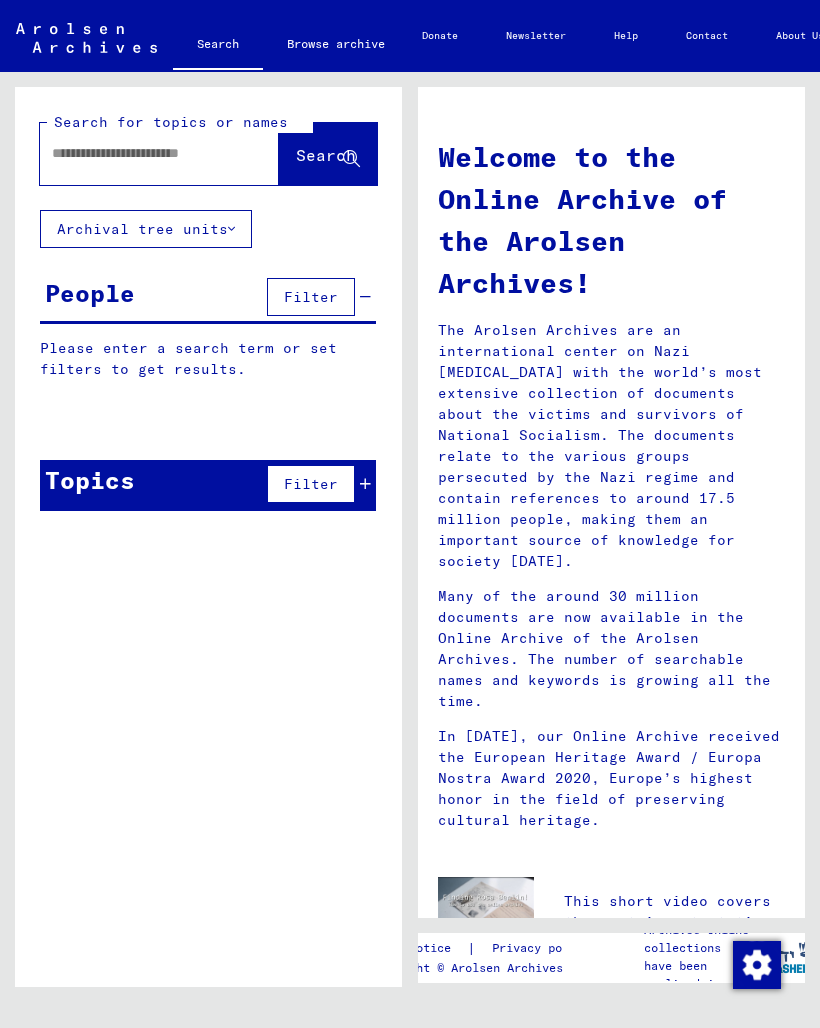 click at bounding box center [135, 153] 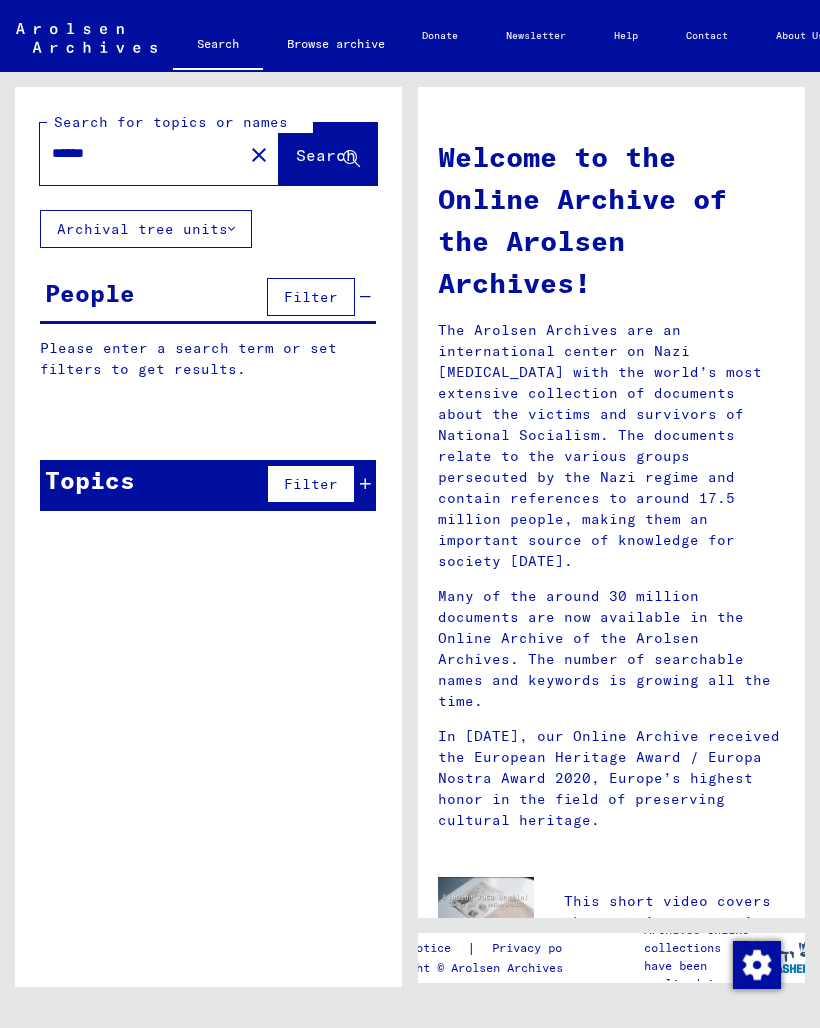 type on "******" 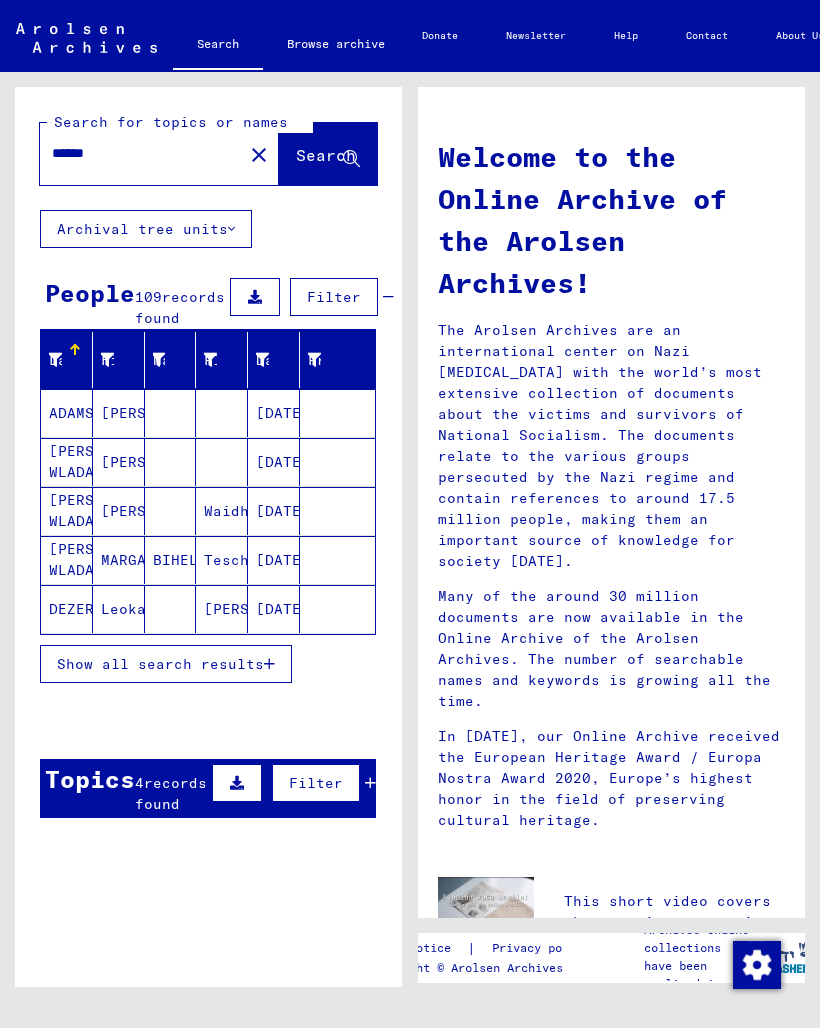 click on "Show all search results" at bounding box center [160, 664] 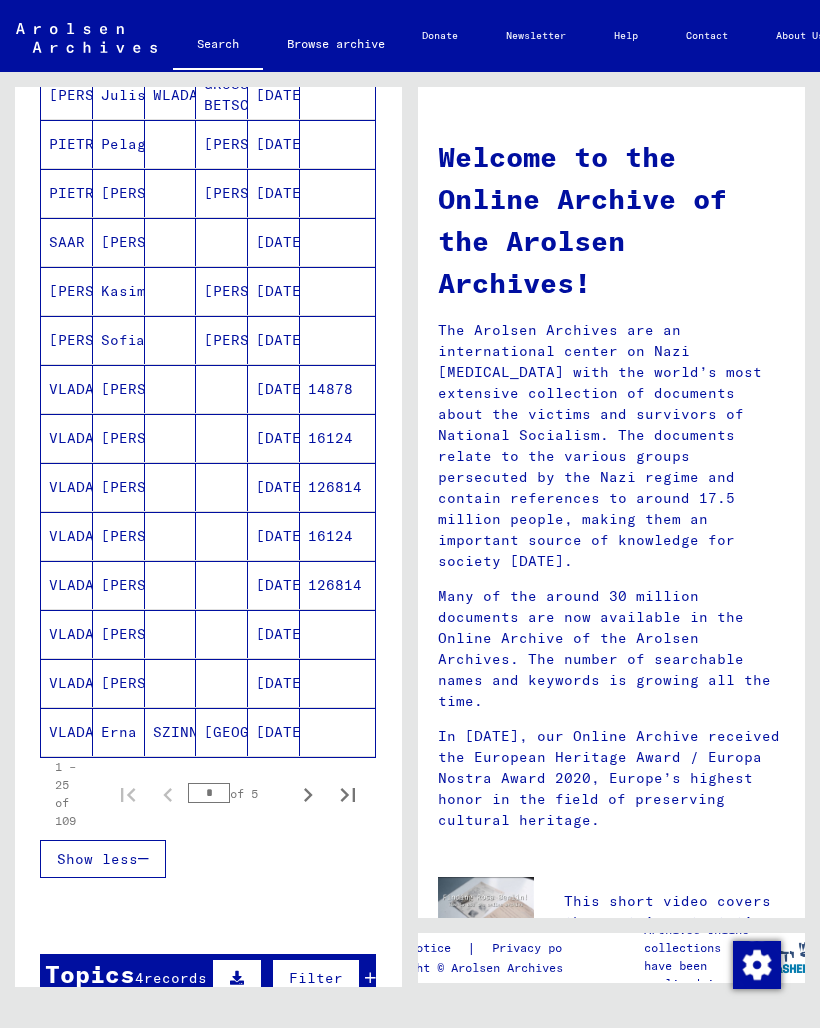 scroll, scrollTop: 858, scrollLeft: 0, axis: vertical 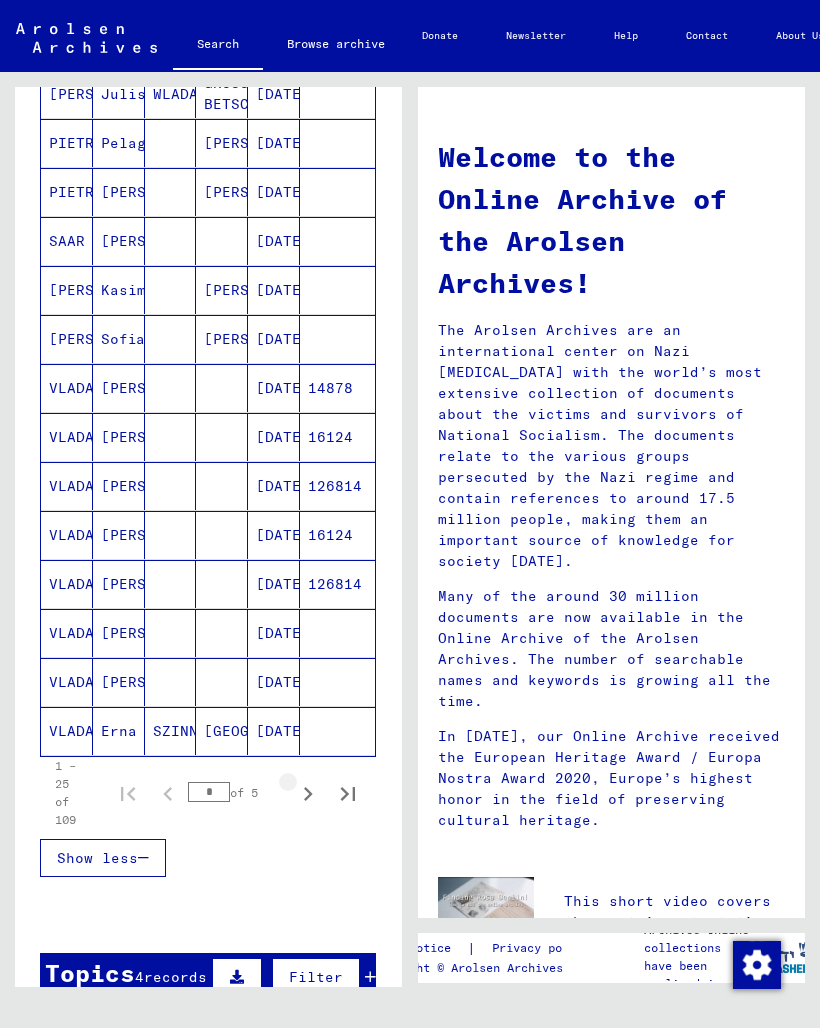 click 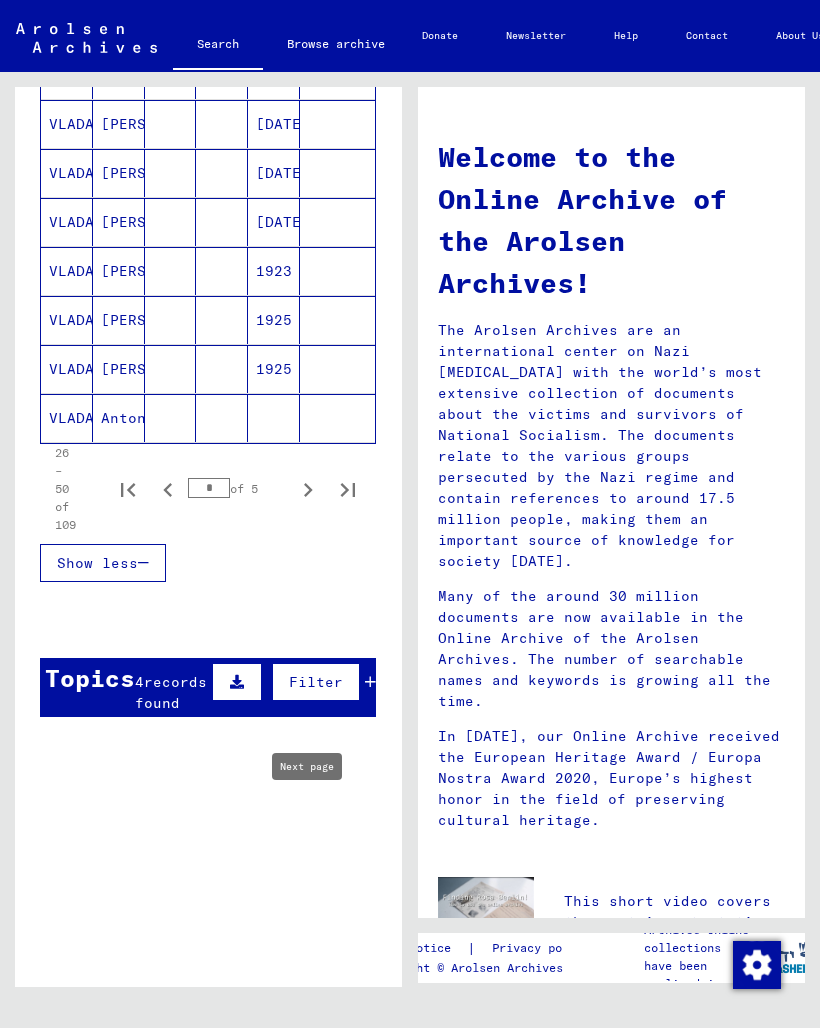 scroll, scrollTop: 1170, scrollLeft: 0, axis: vertical 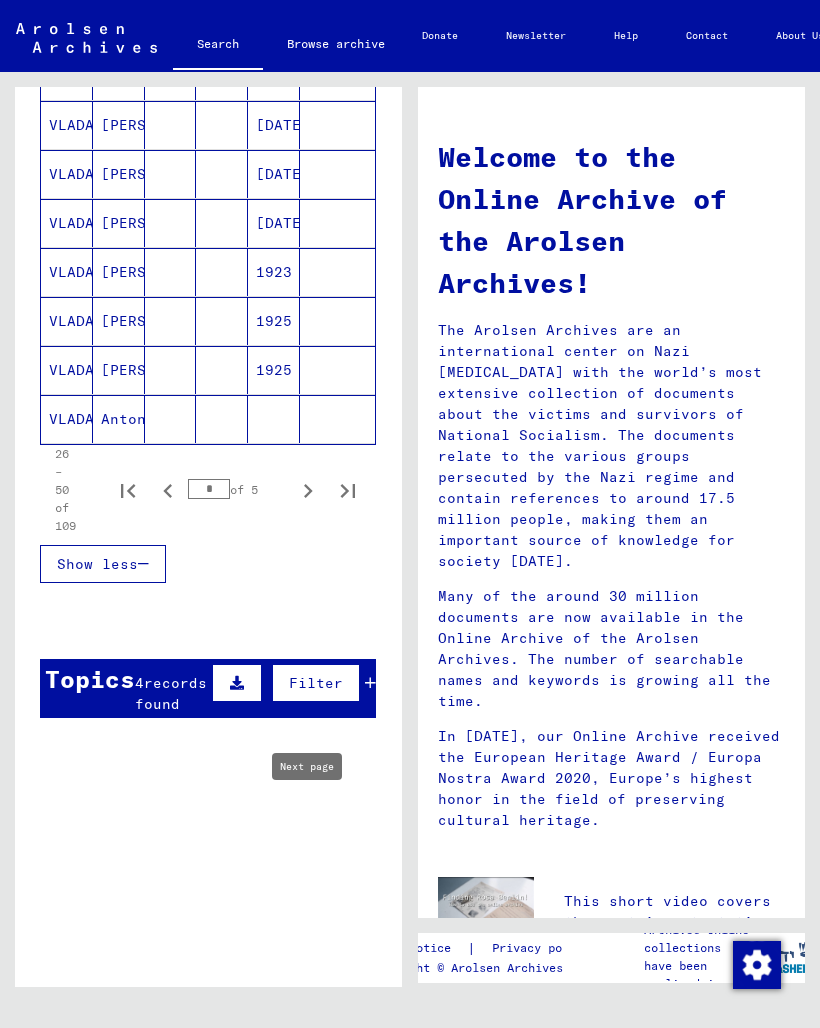 click 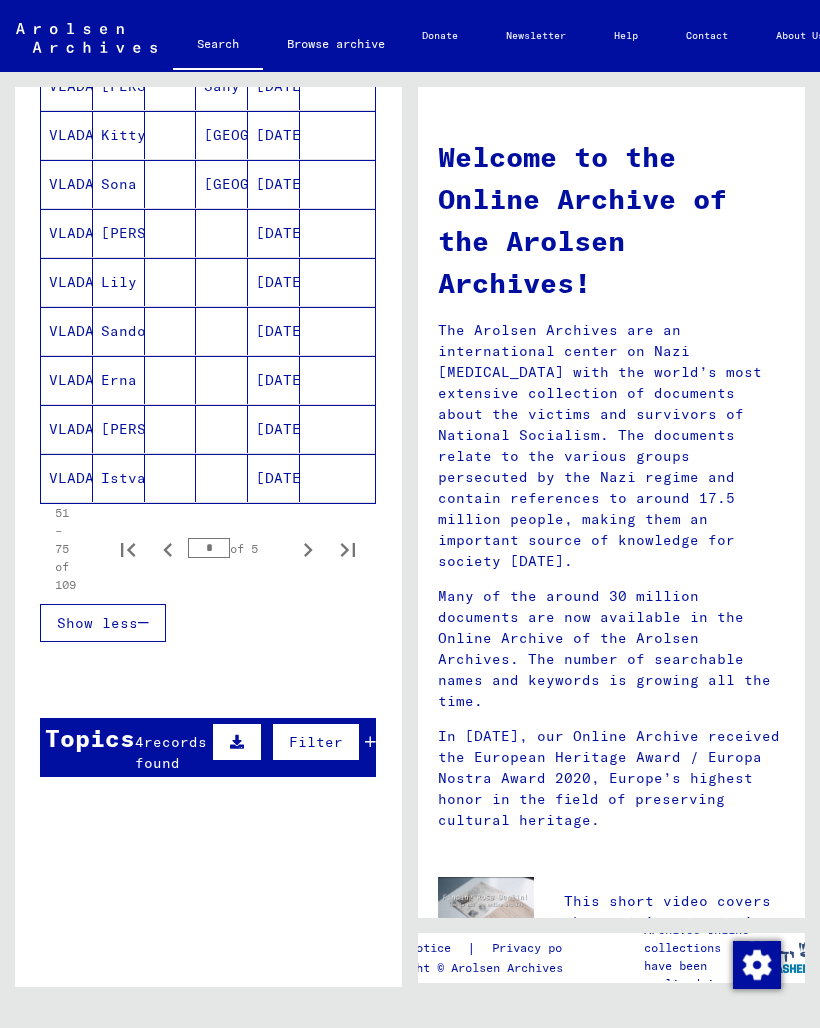 scroll, scrollTop: 1189, scrollLeft: 0, axis: vertical 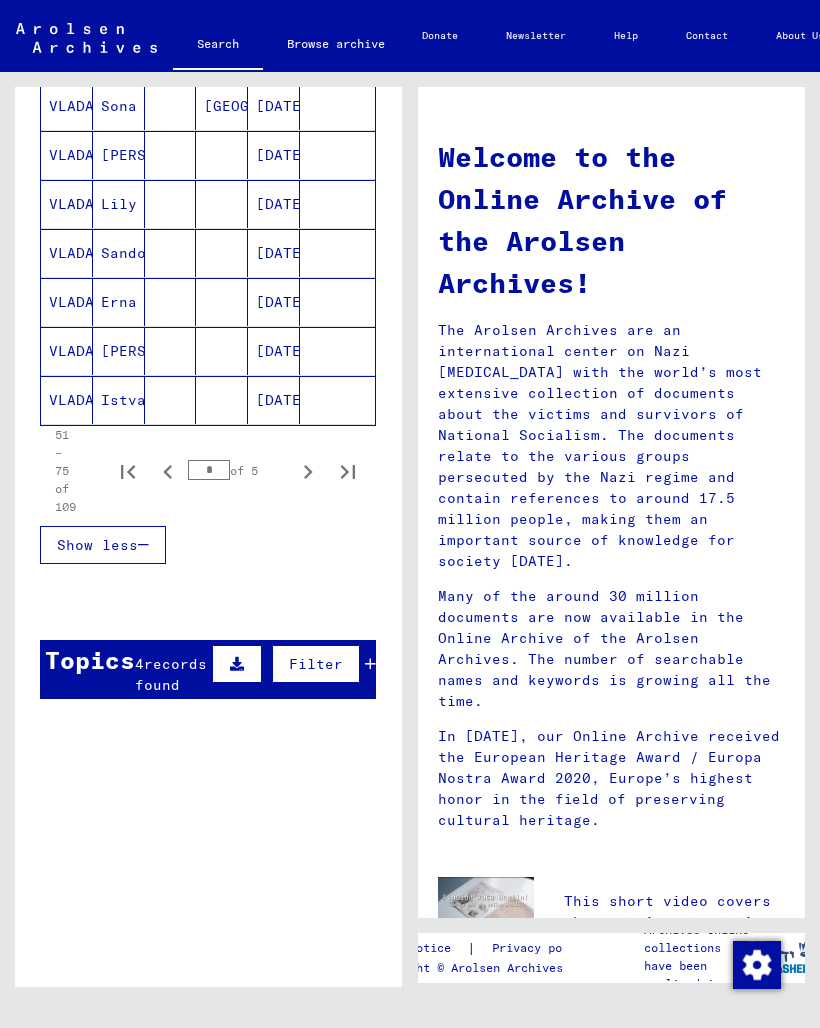 click on "51 – 75 of 109  *  of 5" at bounding box center (199, 471) 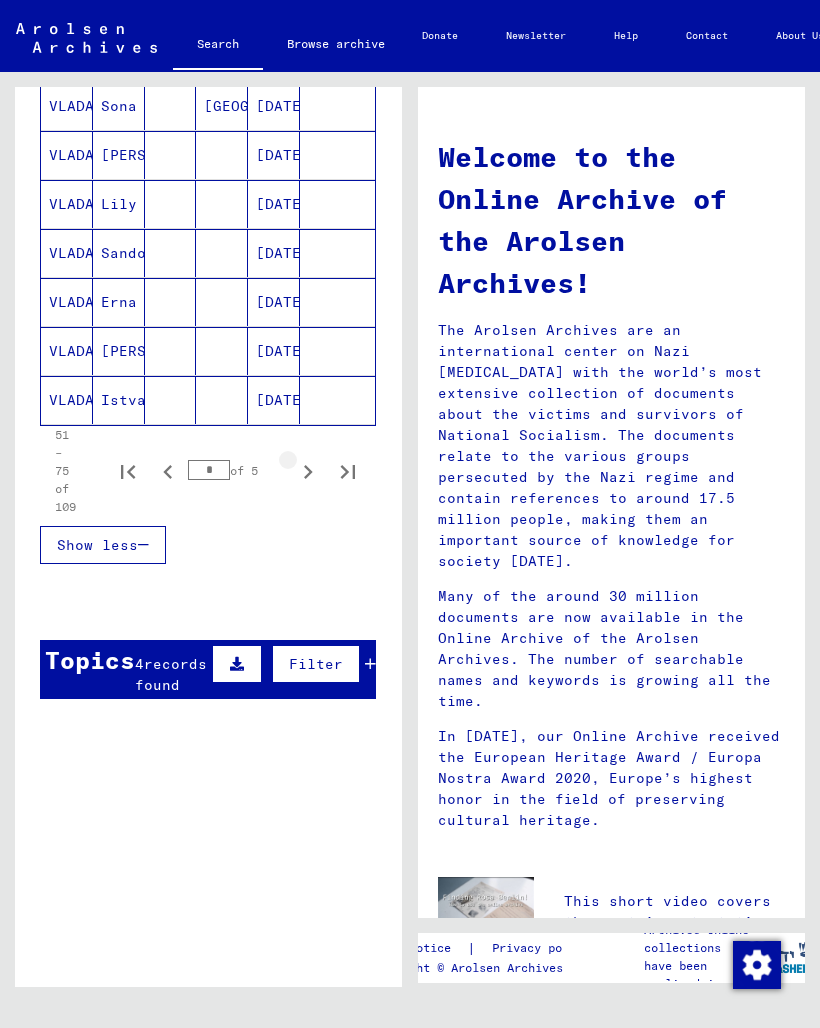 click 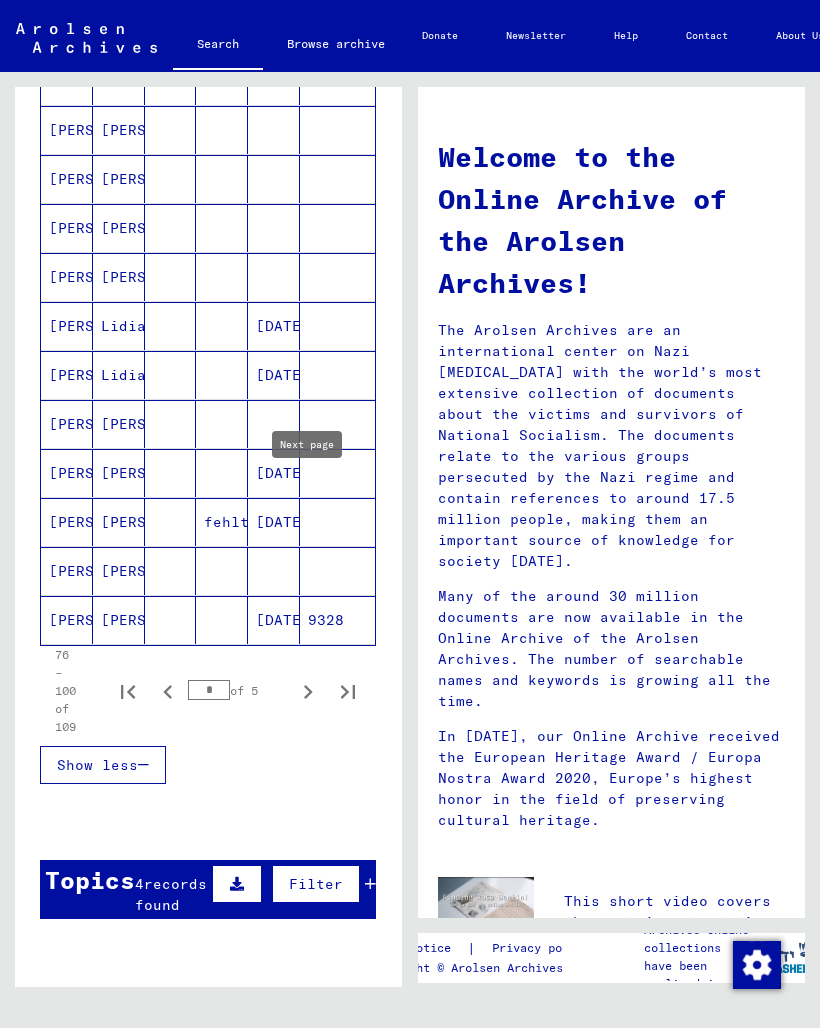 click 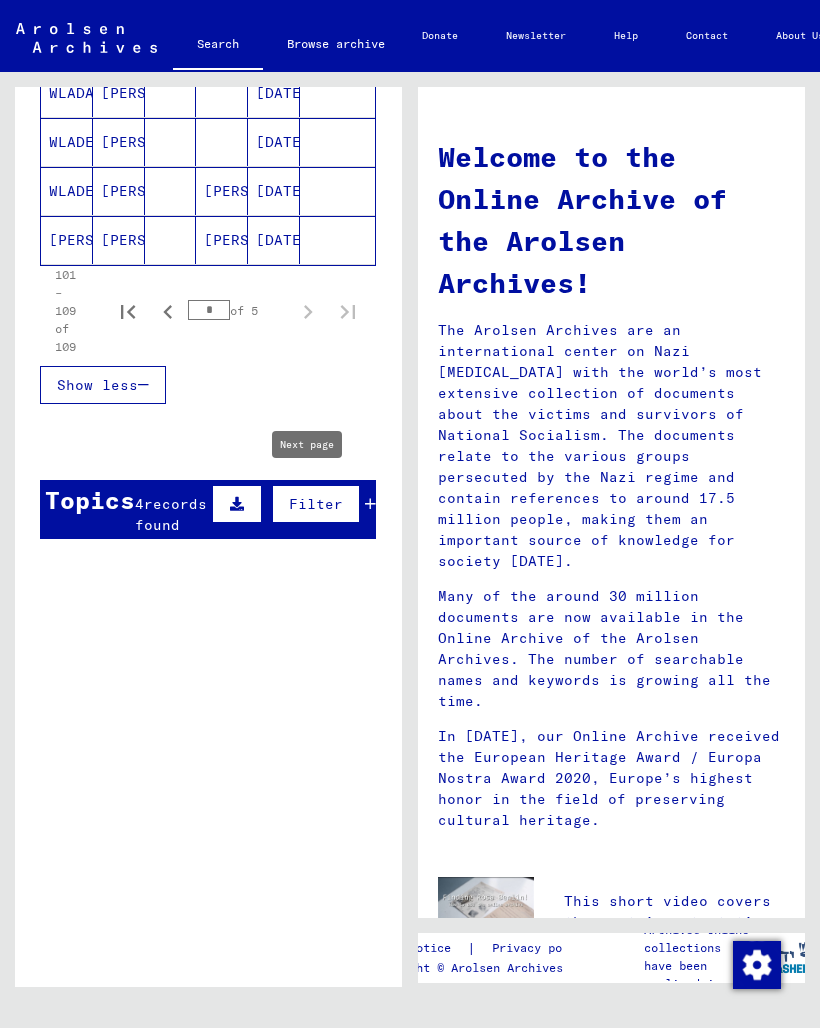 type on "*" 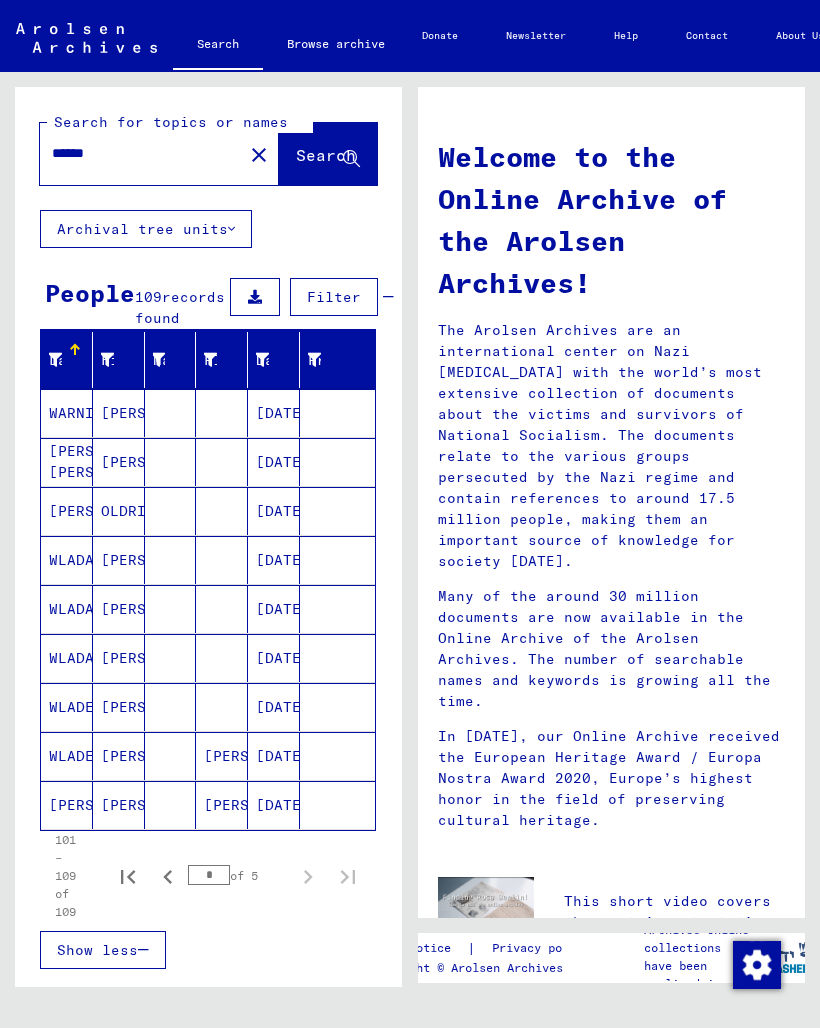 scroll, scrollTop: 0, scrollLeft: 0, axis: both 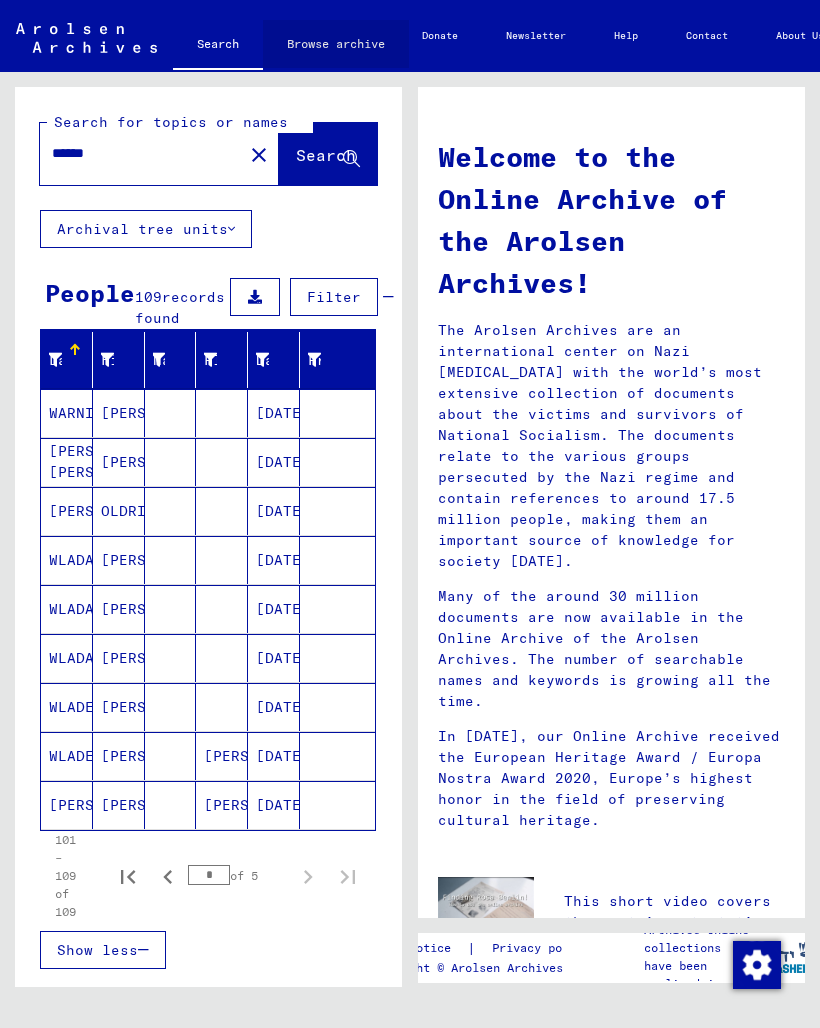 click on "Browse archive" 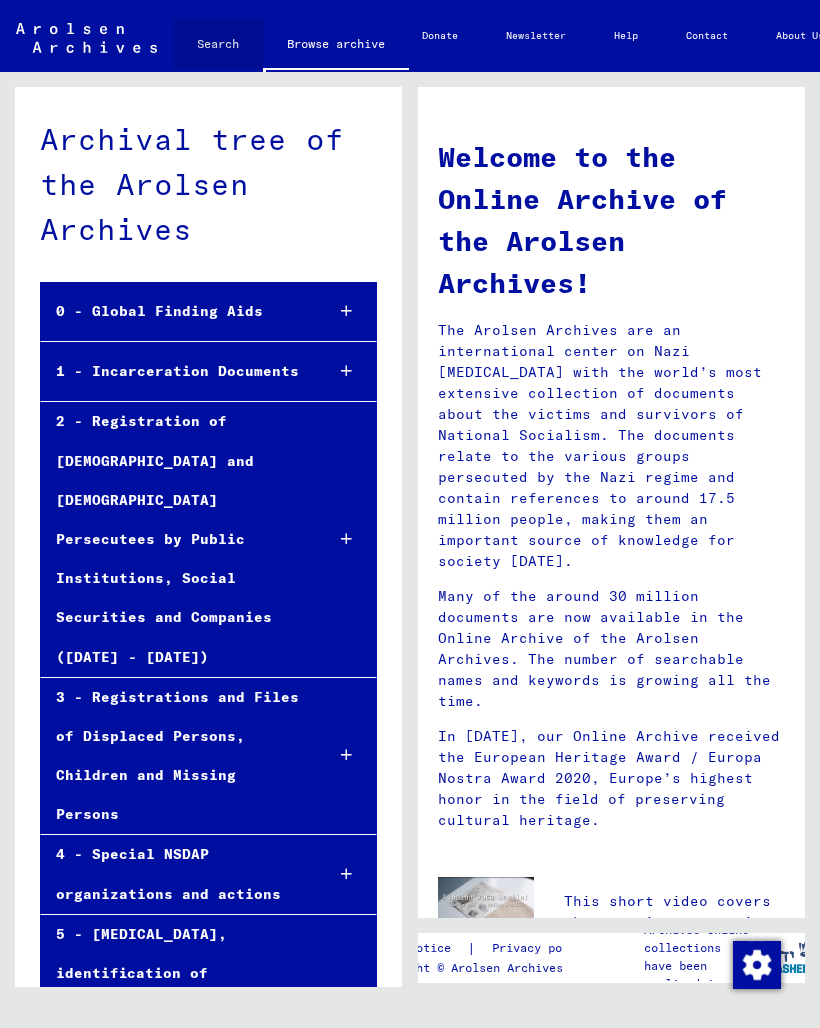 click on "Search" 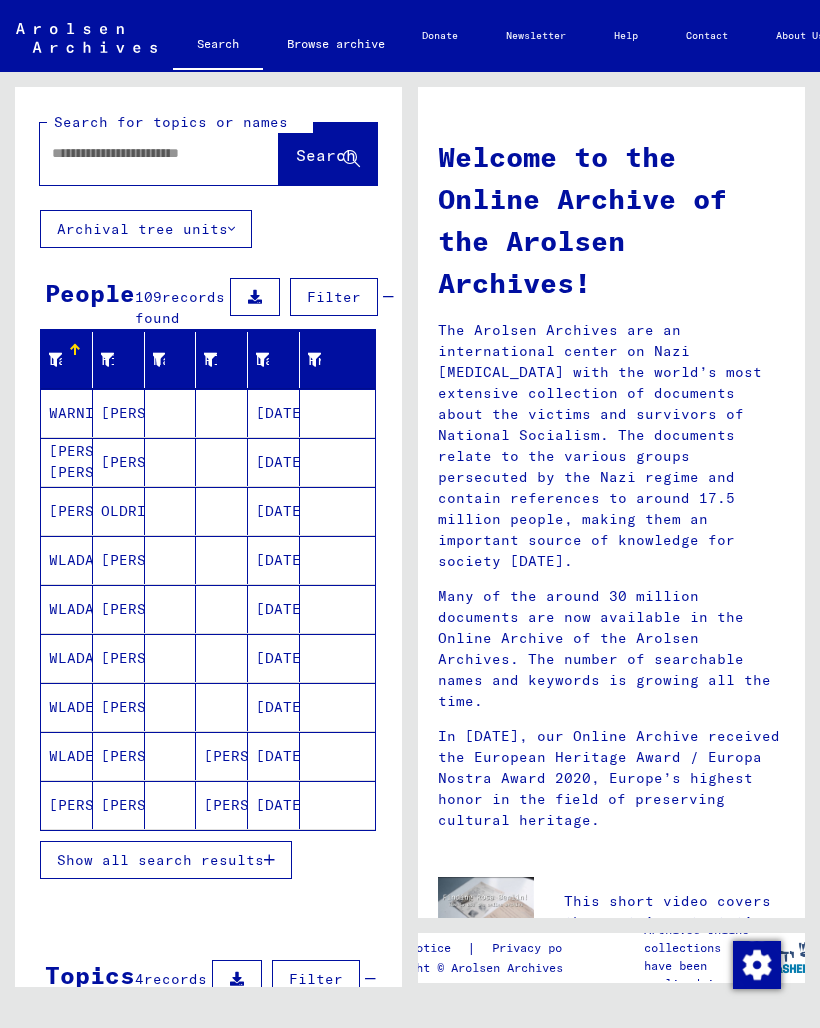click at bounding box center (135, 153) 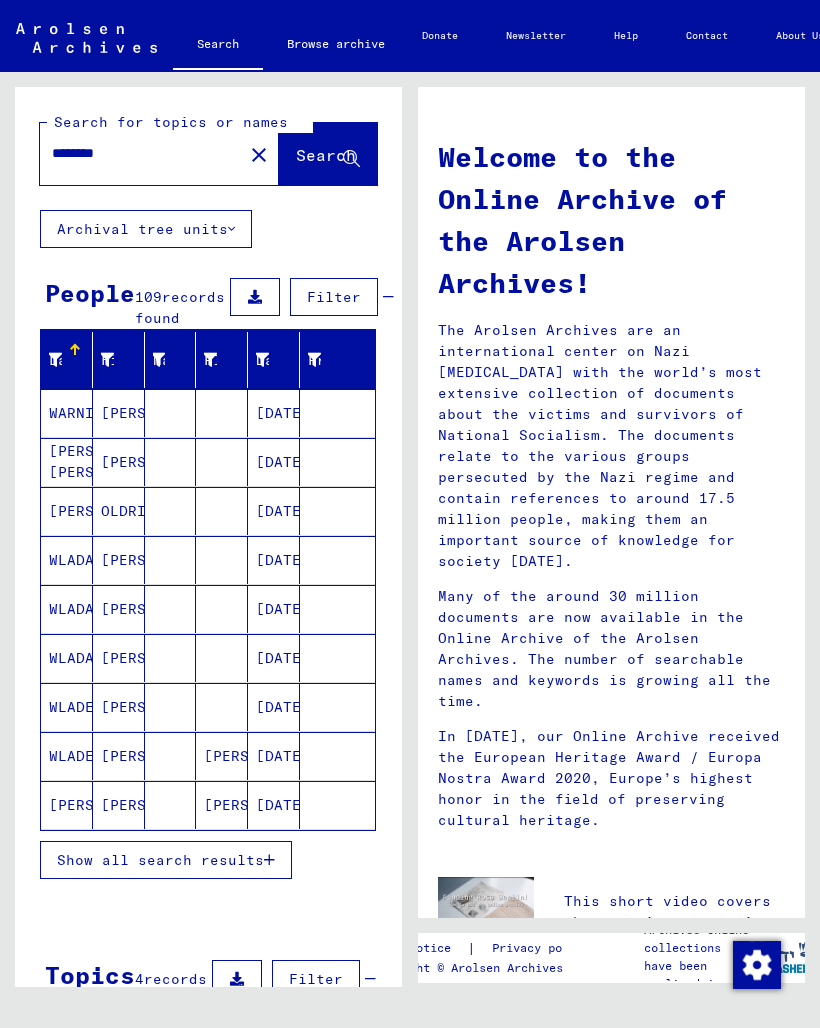 type on "********" 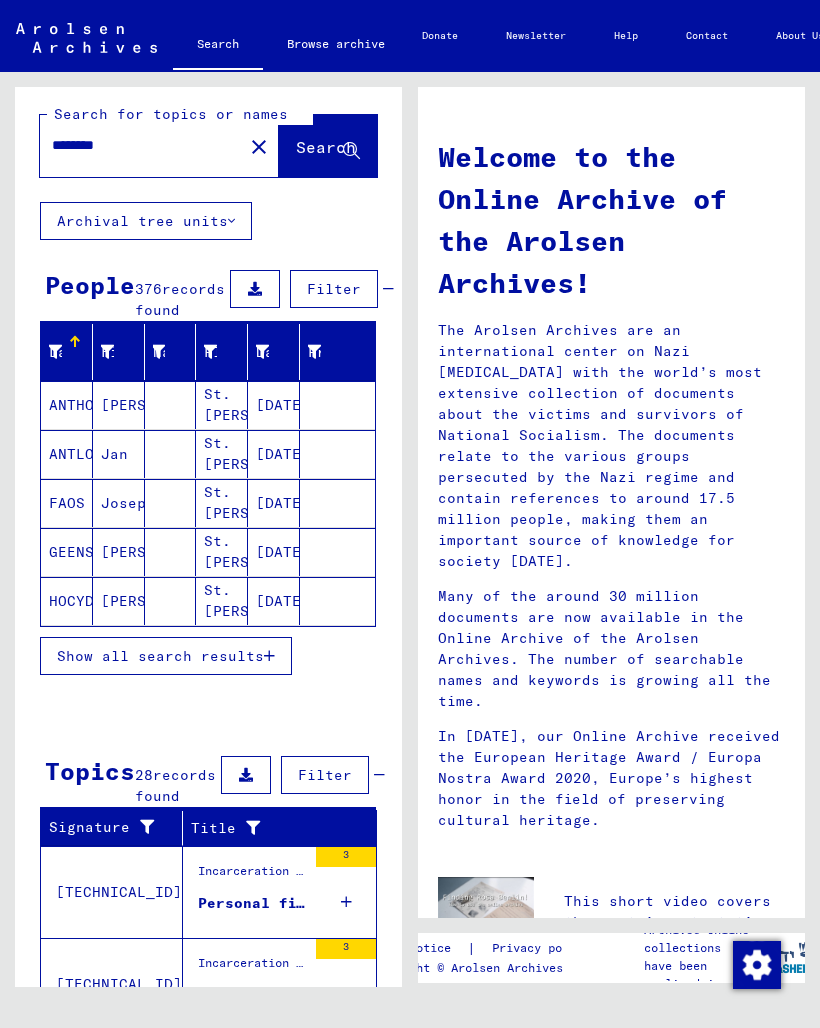 scroll, scrollTop: 7, scrollLeft: 0, axis: vertical 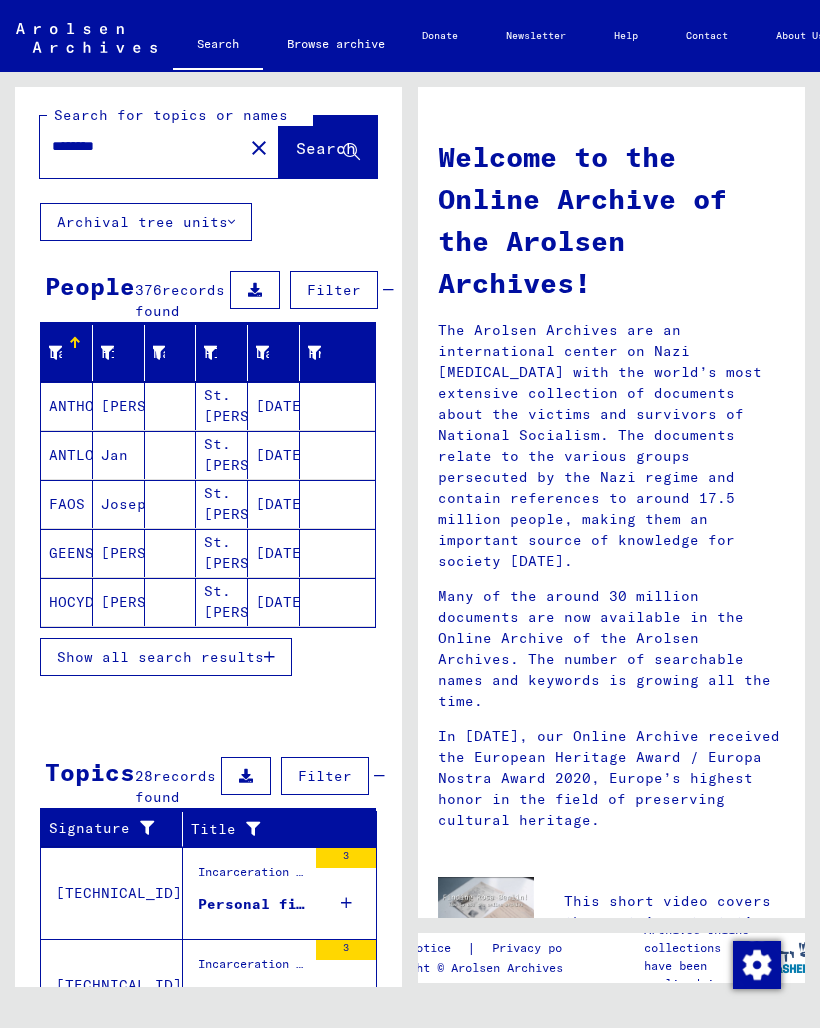 click on "Show all search results" at bounding box center [160, 657] 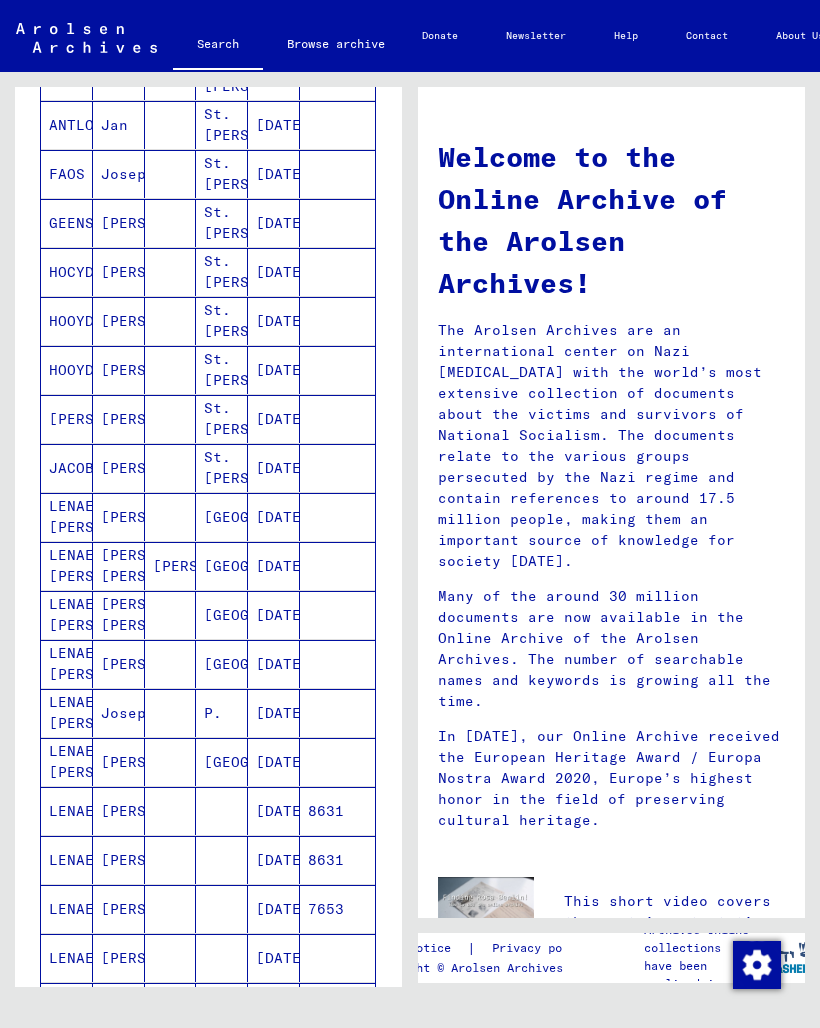 scroll, scrollTop: 337, scrollLeft: 0, axis: vertical 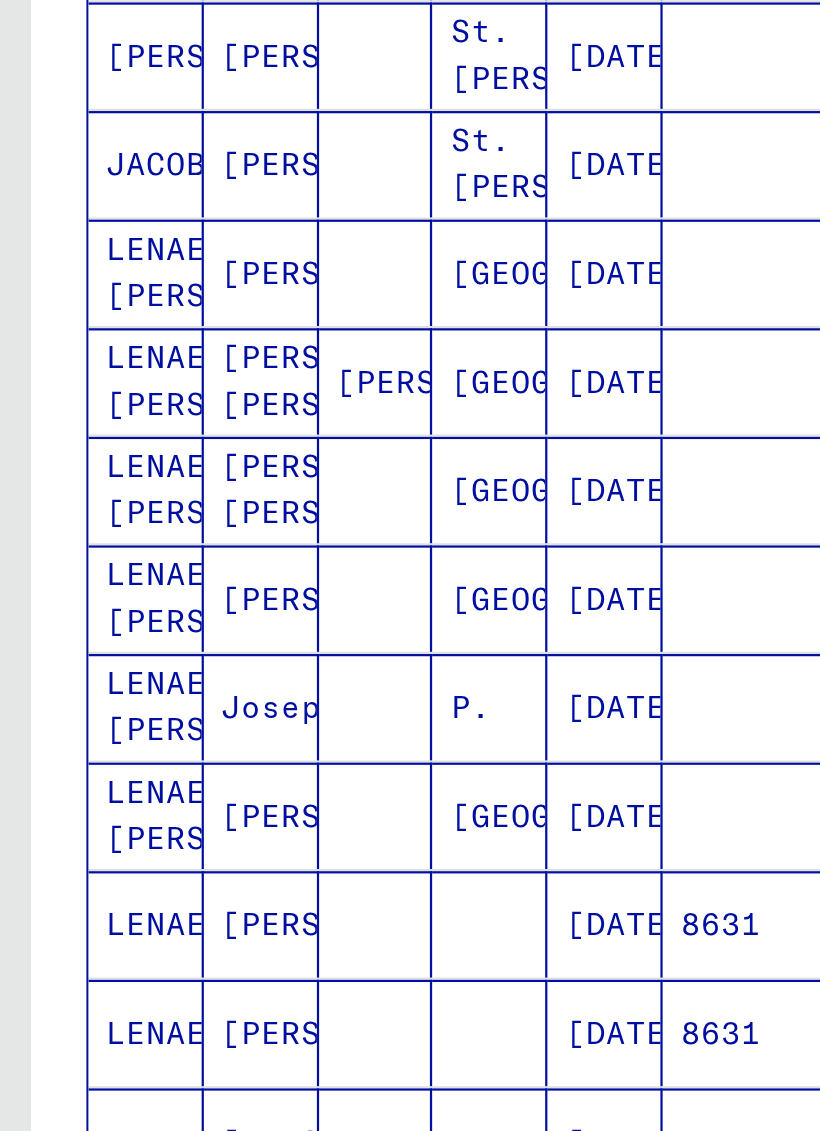 click on "LENAERTE [PERSON_NAME]" at bounding box center [67, 615] 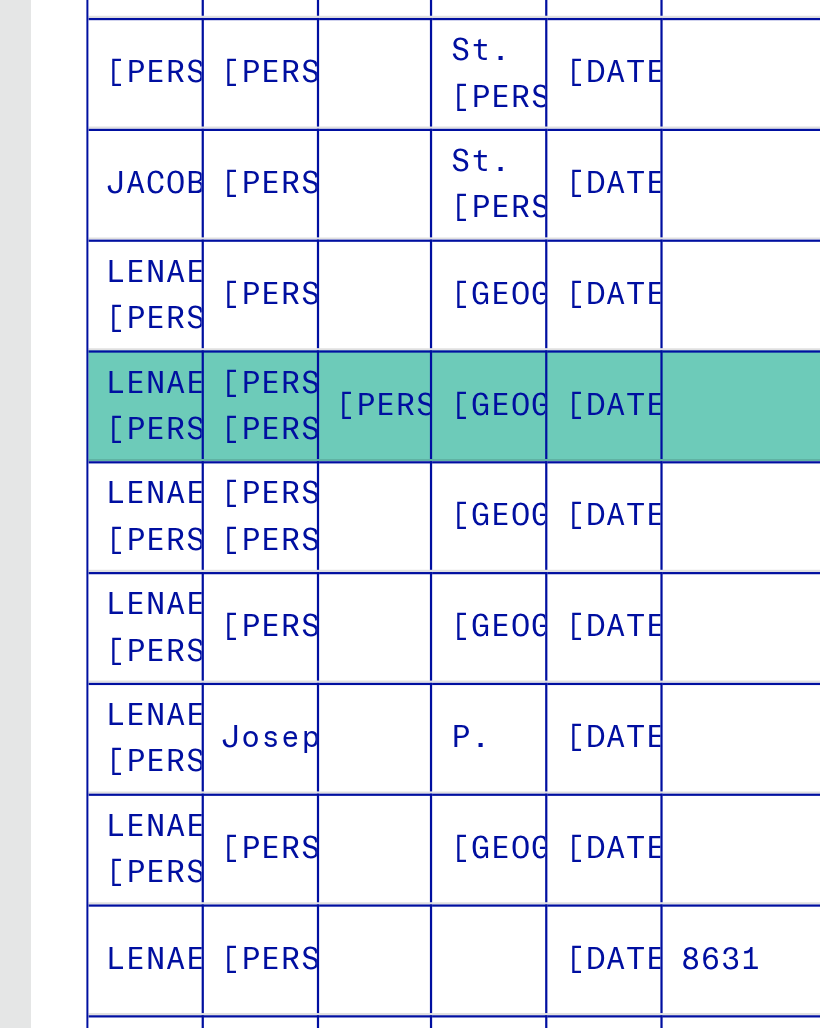 click on "LENAERTE [PERSON_NAME]" at bounding box center [67, 576] 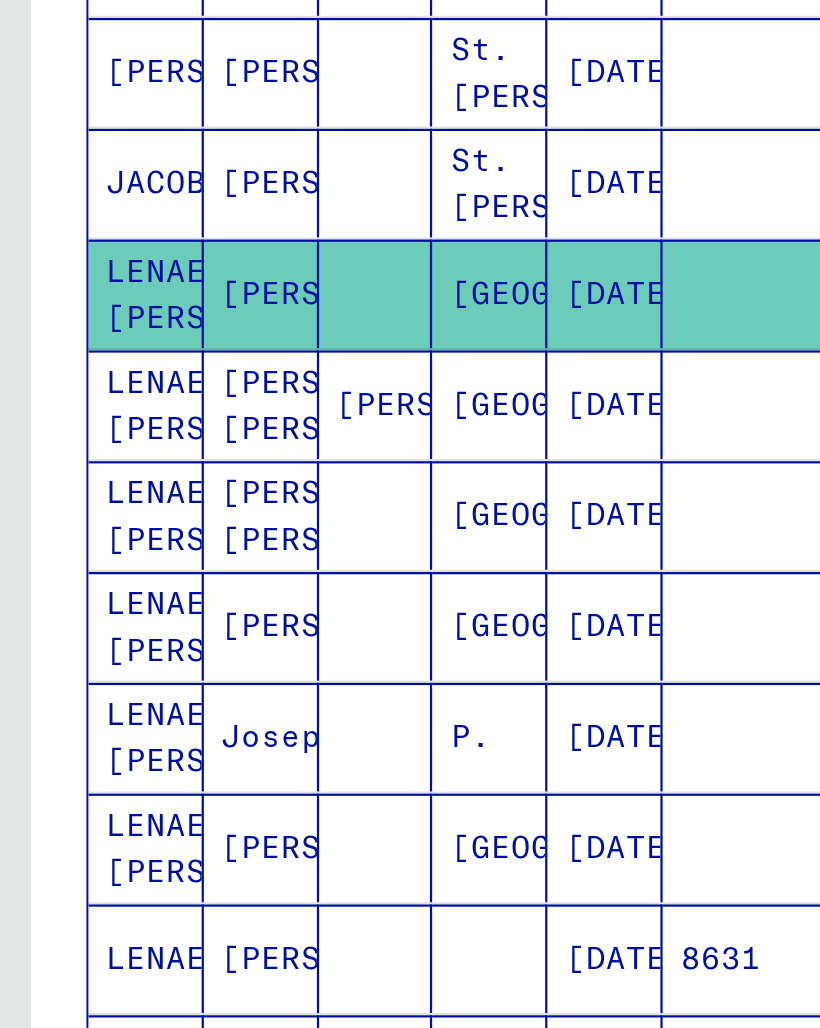 scroll, scrollTop: 0, scrollLeft: 0, axis: both 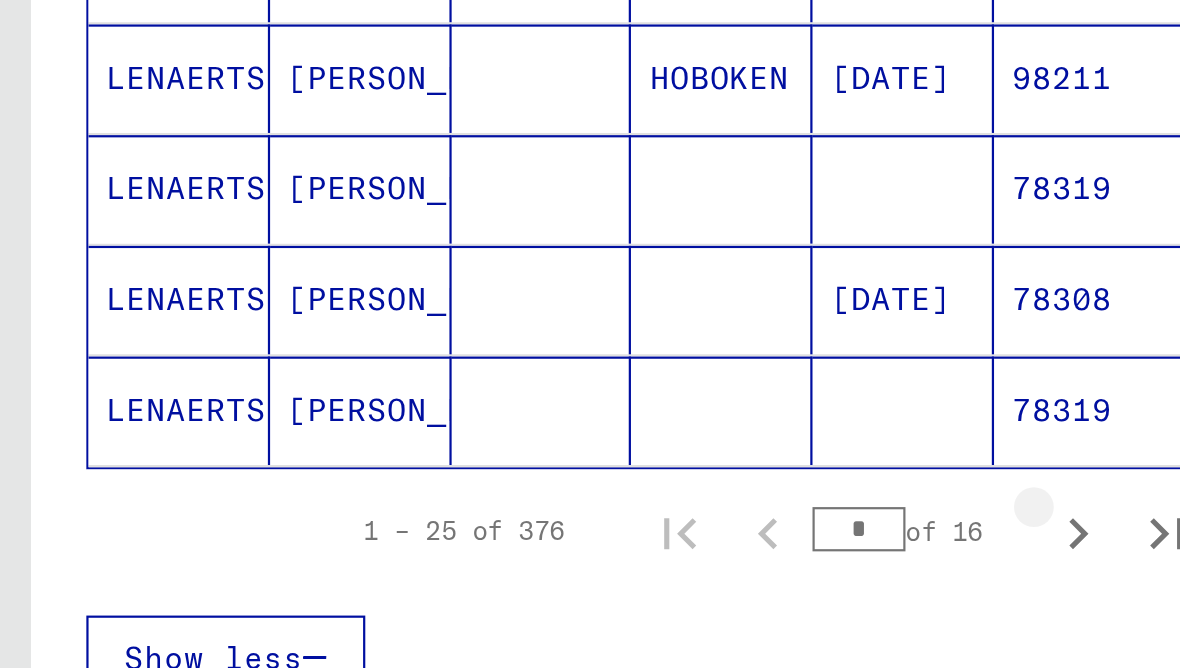 click 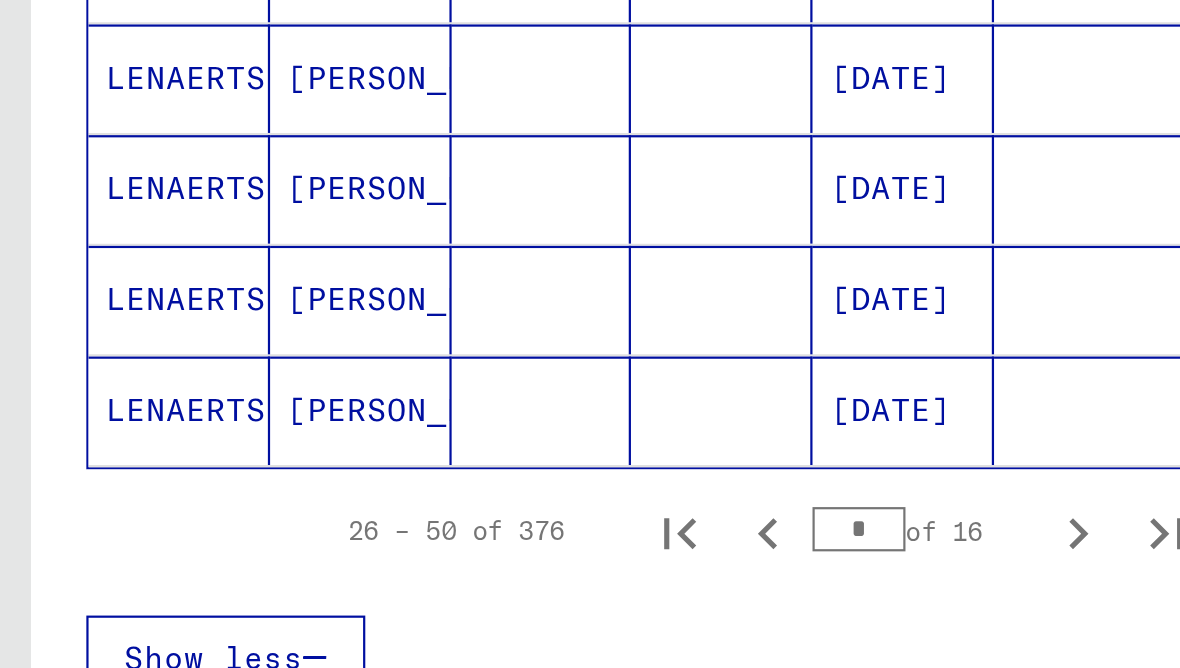 click on "LENAERTS" 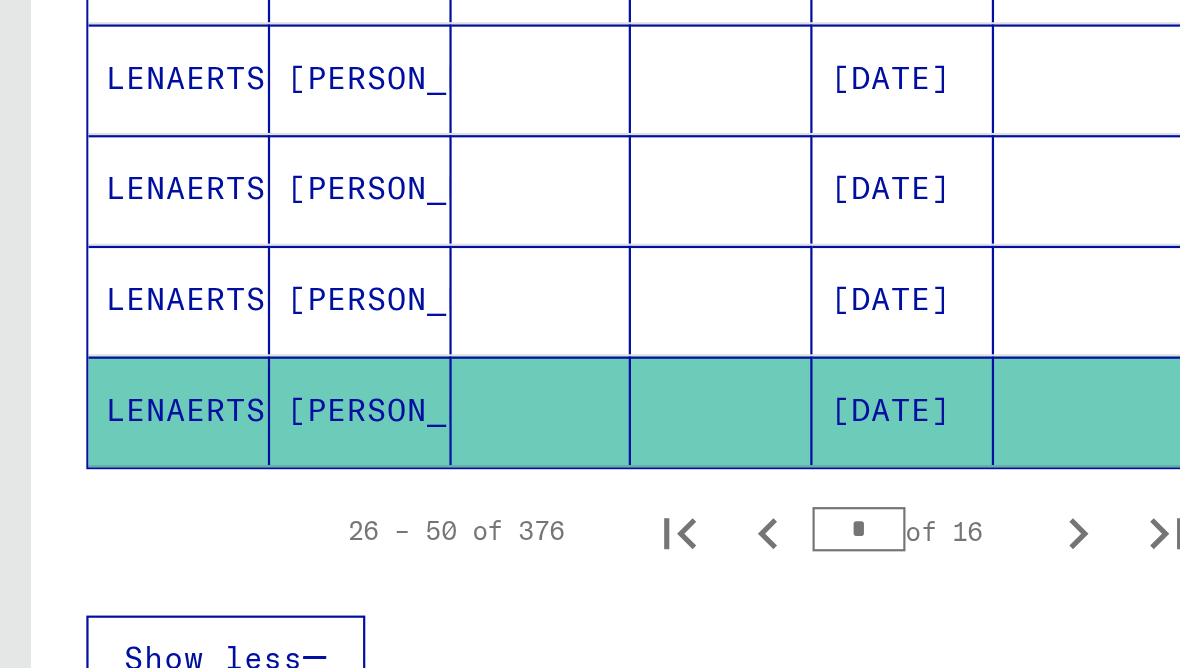 click on "LENAERTS" 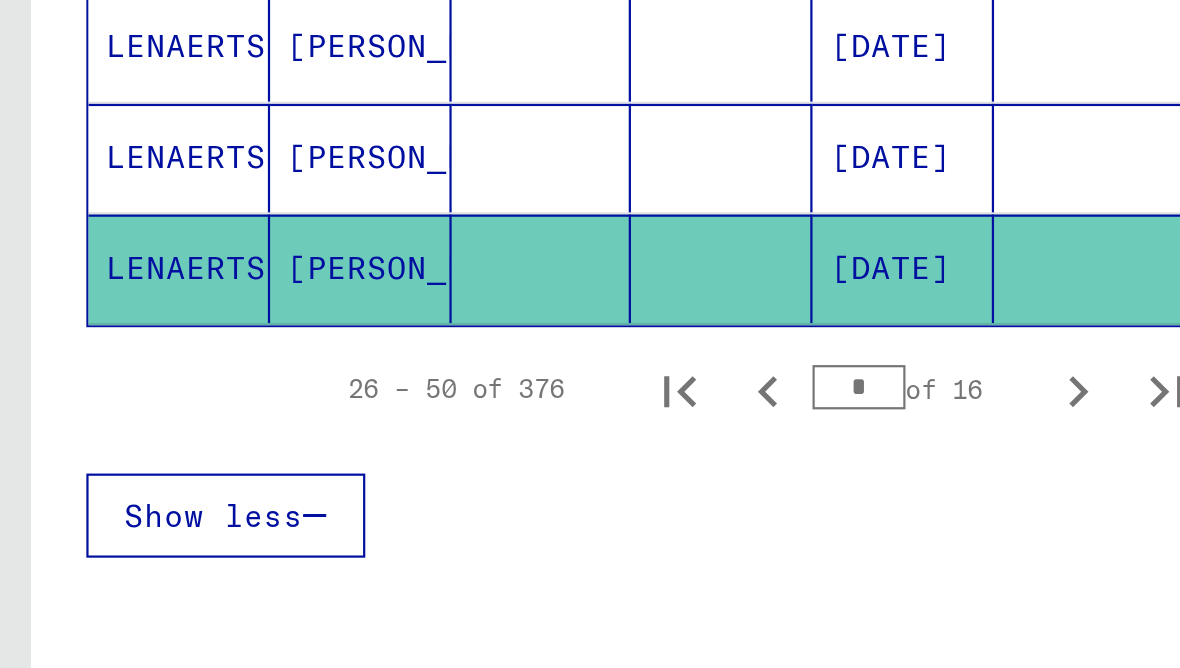 scroll, scrollTop: 1323, scrollLeft: 0, axis: vertical 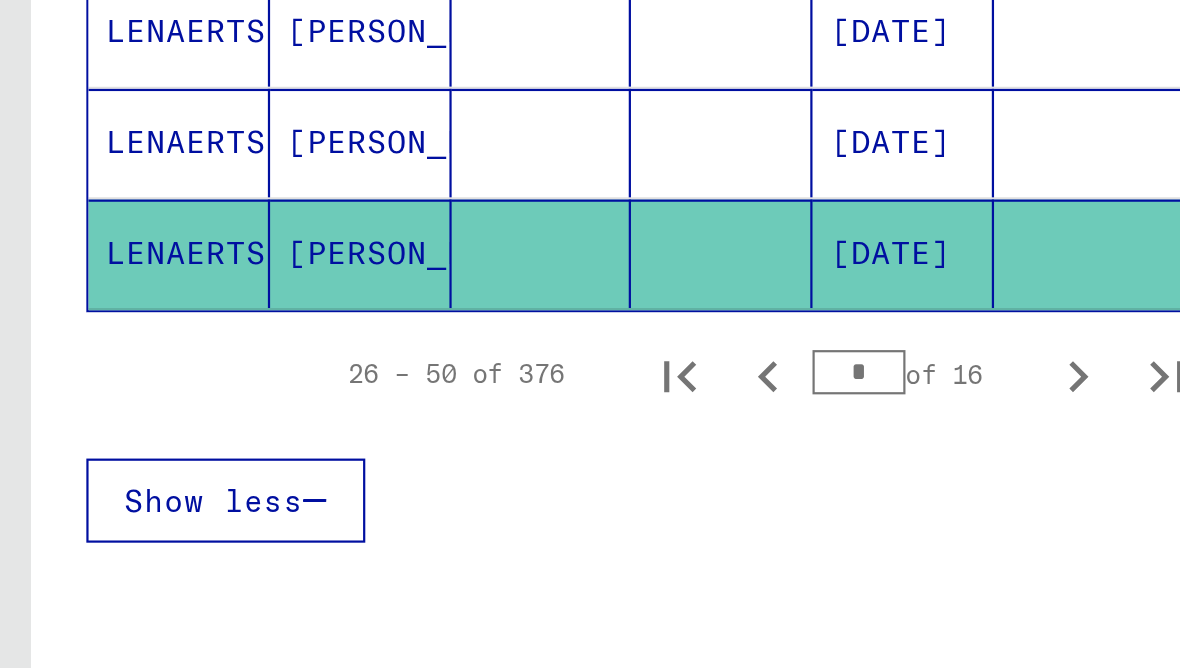 click on "[DATE]" 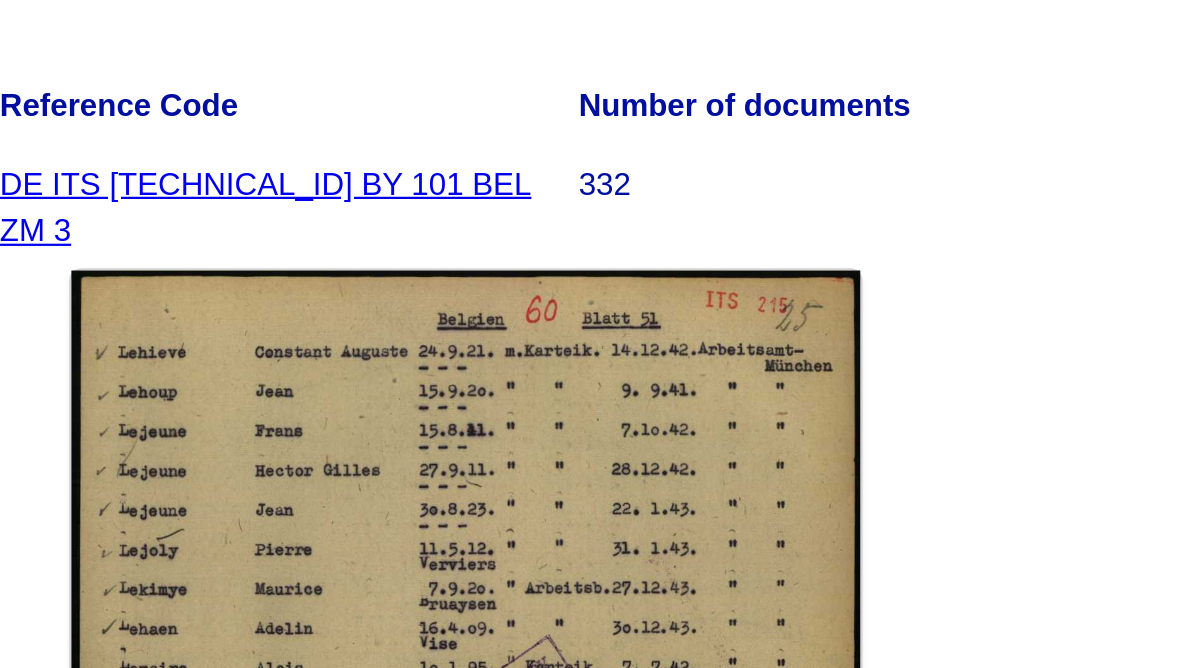 scroll, scrollTop: 234, scrollLeft: 0, axis: vertical 